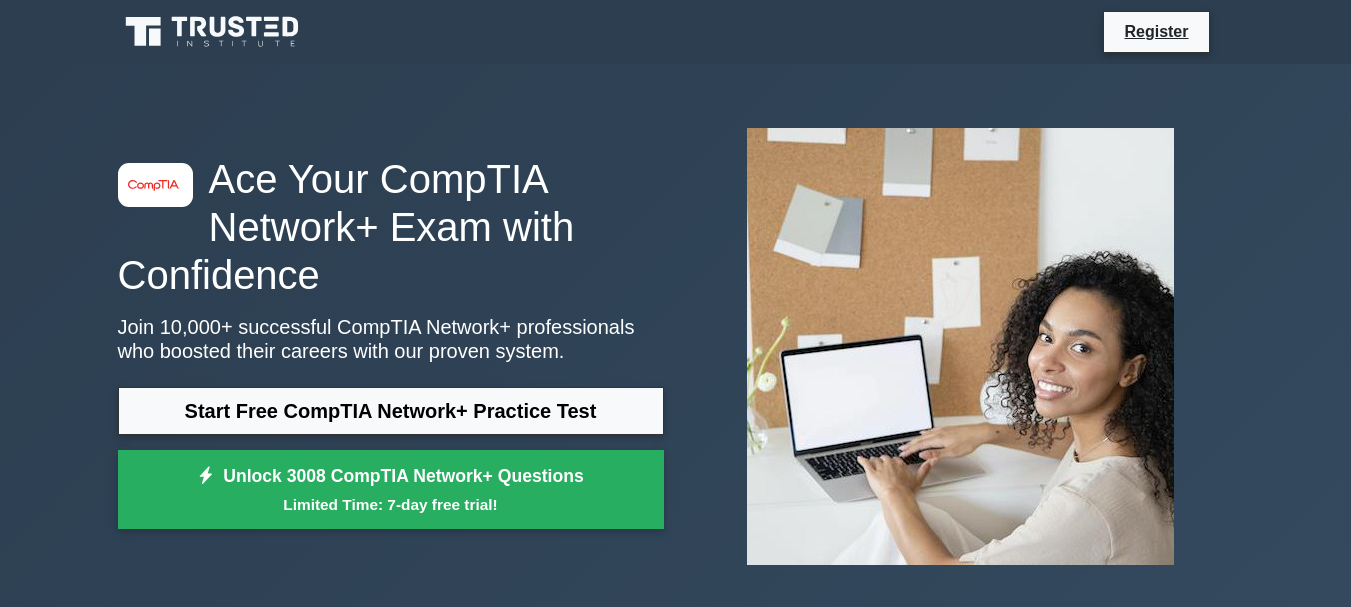 scroll, scrollTop: 0, scrollLeft: 0, axis: both 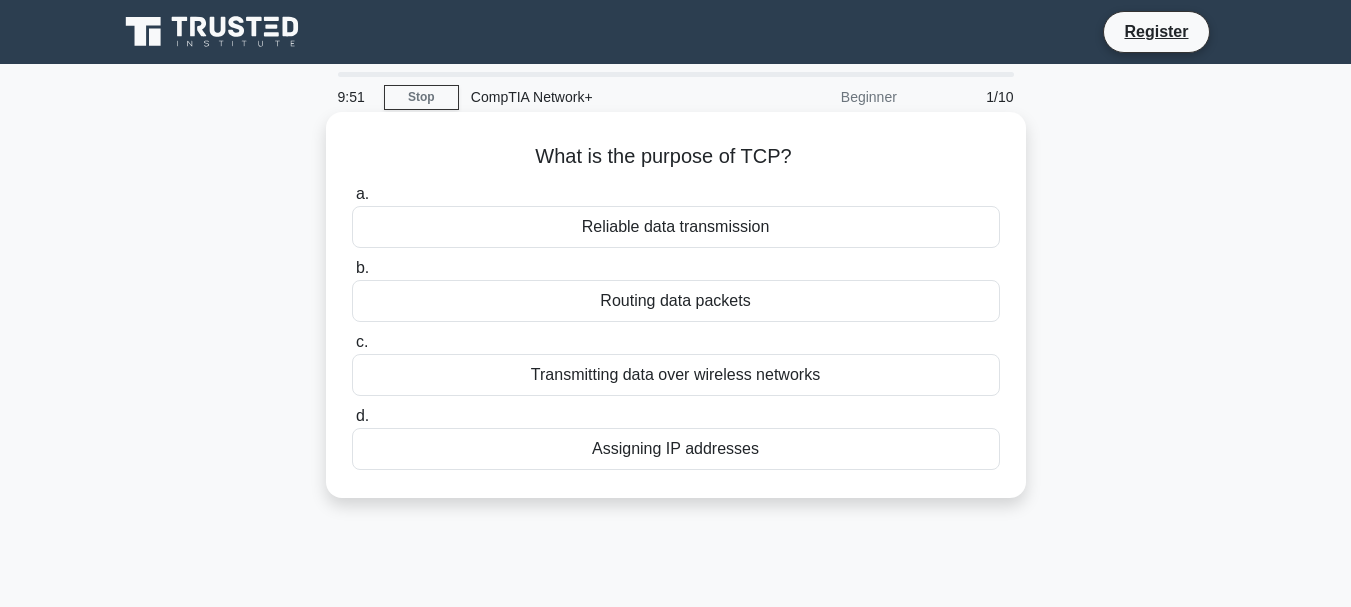 click on "Transmitting data over wireless networks" at bounding box center [676, 375] 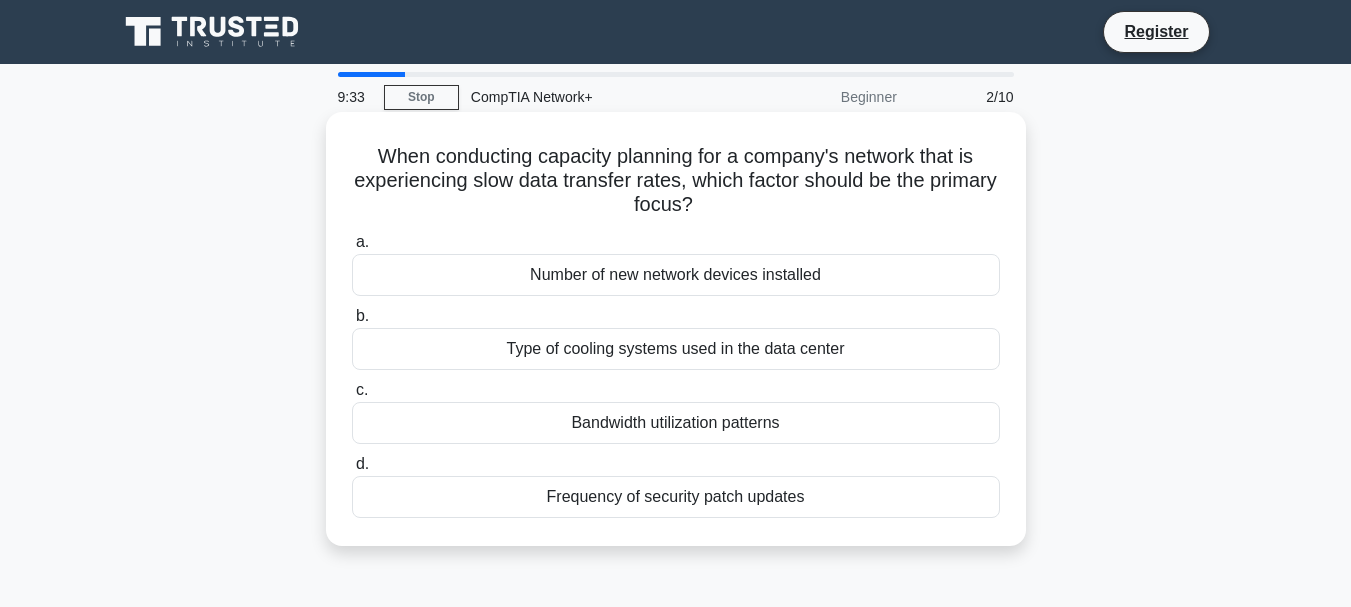 click on "Bandwidth utilization patterns" at bounding box center (676, 423) 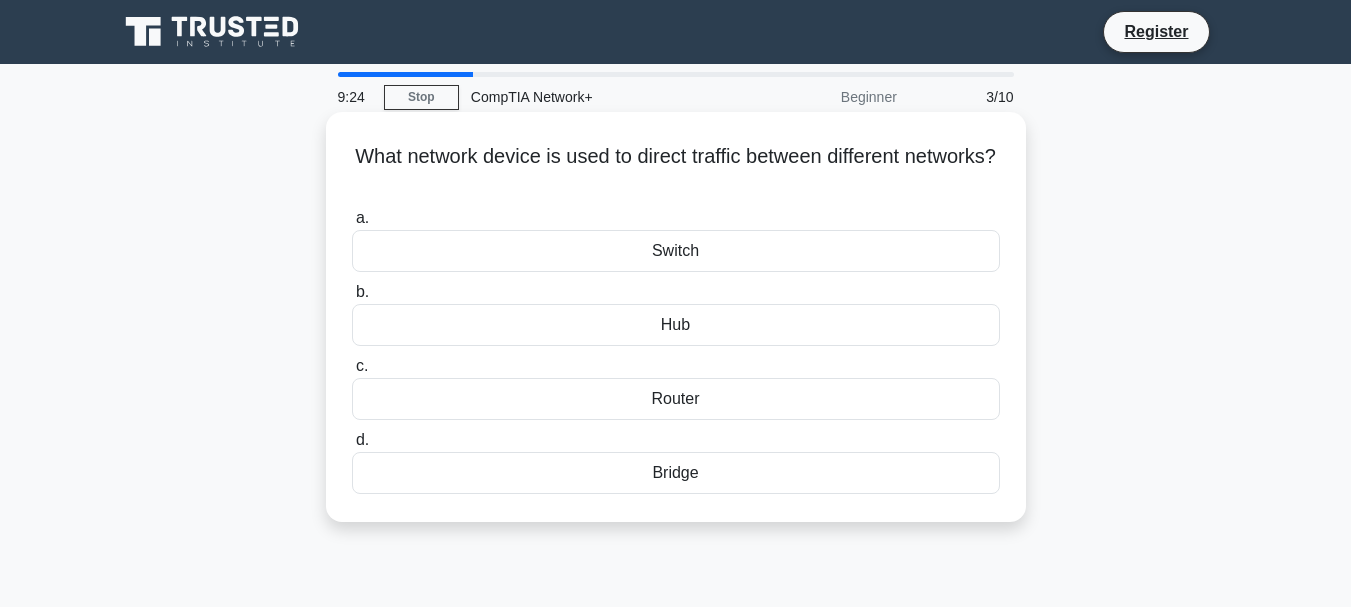 click on "Bridge" at bounding box center [676, 473] 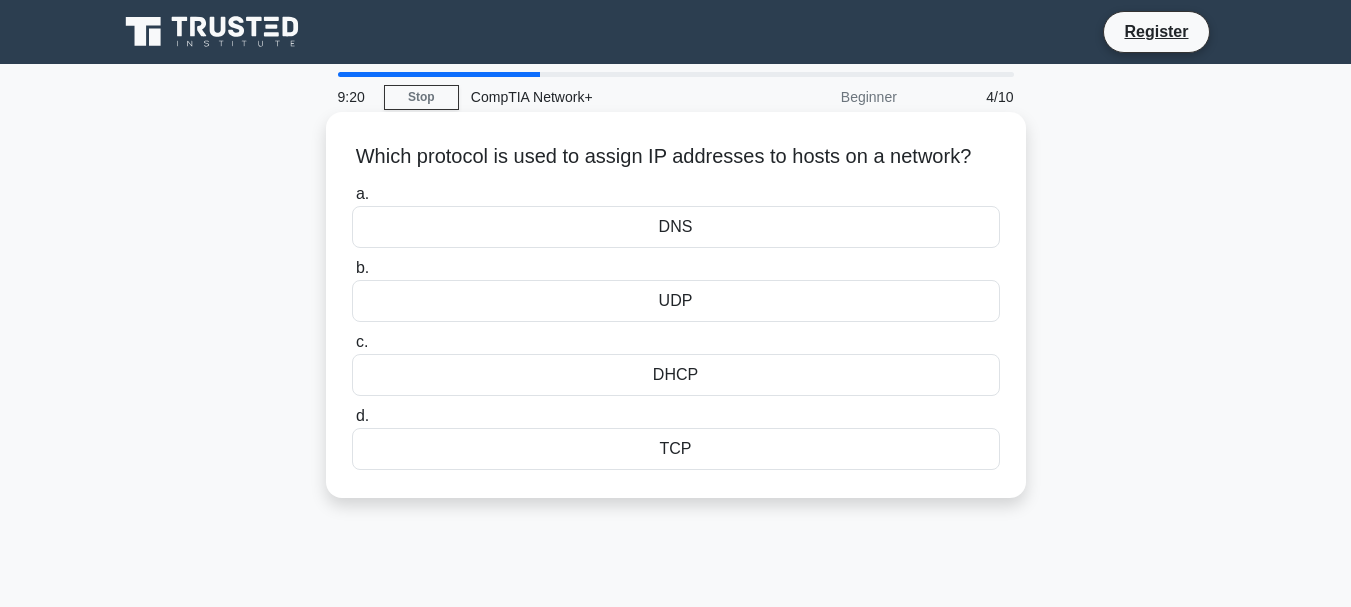 click on "DHCP" at bounding box center [676, 375] 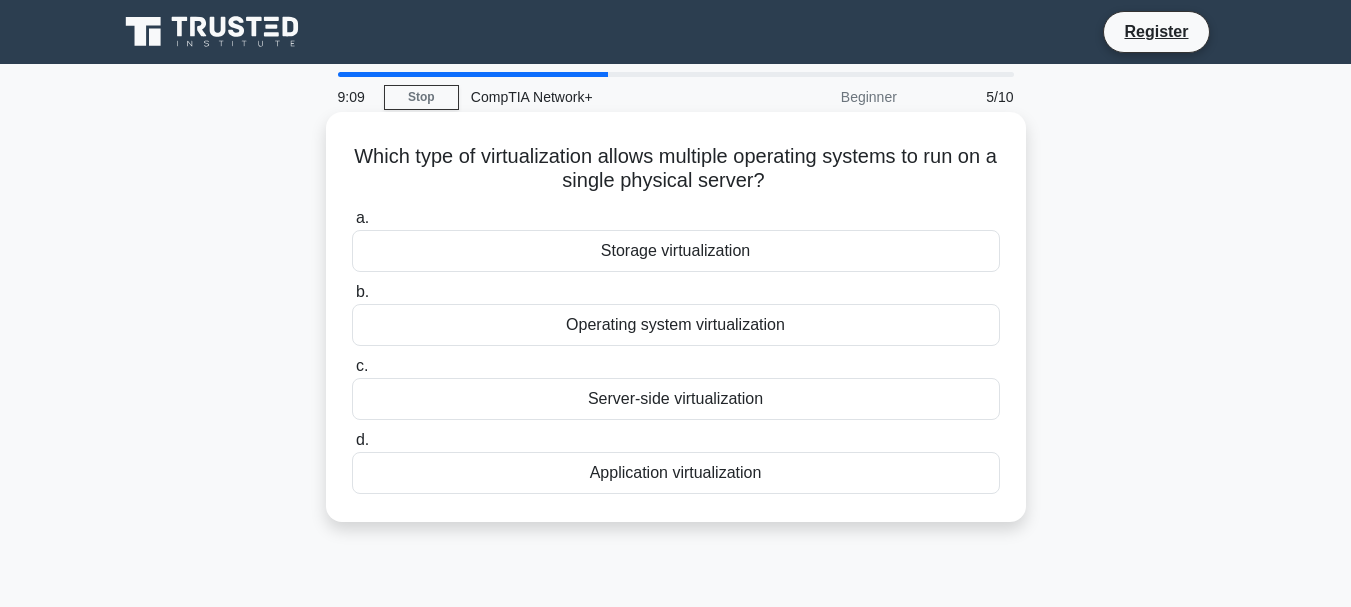 click on "Application virtualization" at bounding box center (676, 473) 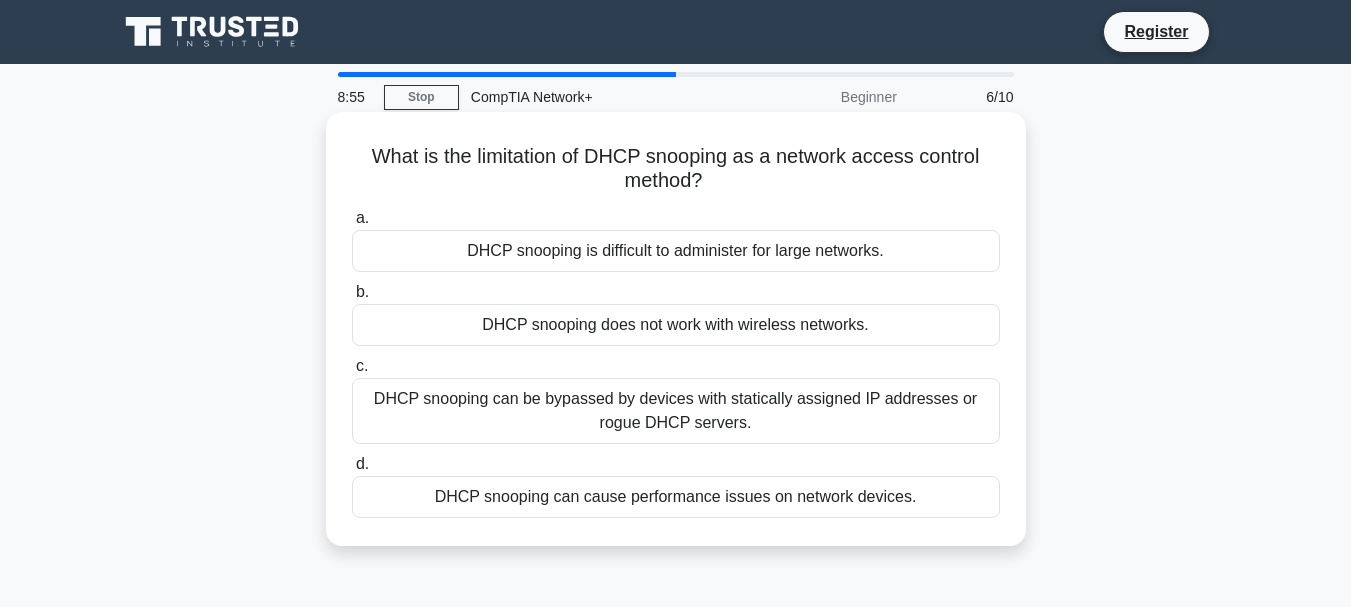 click on "DHCP snooping is difficult to administer for large networks." at bounding box center [676, 251] 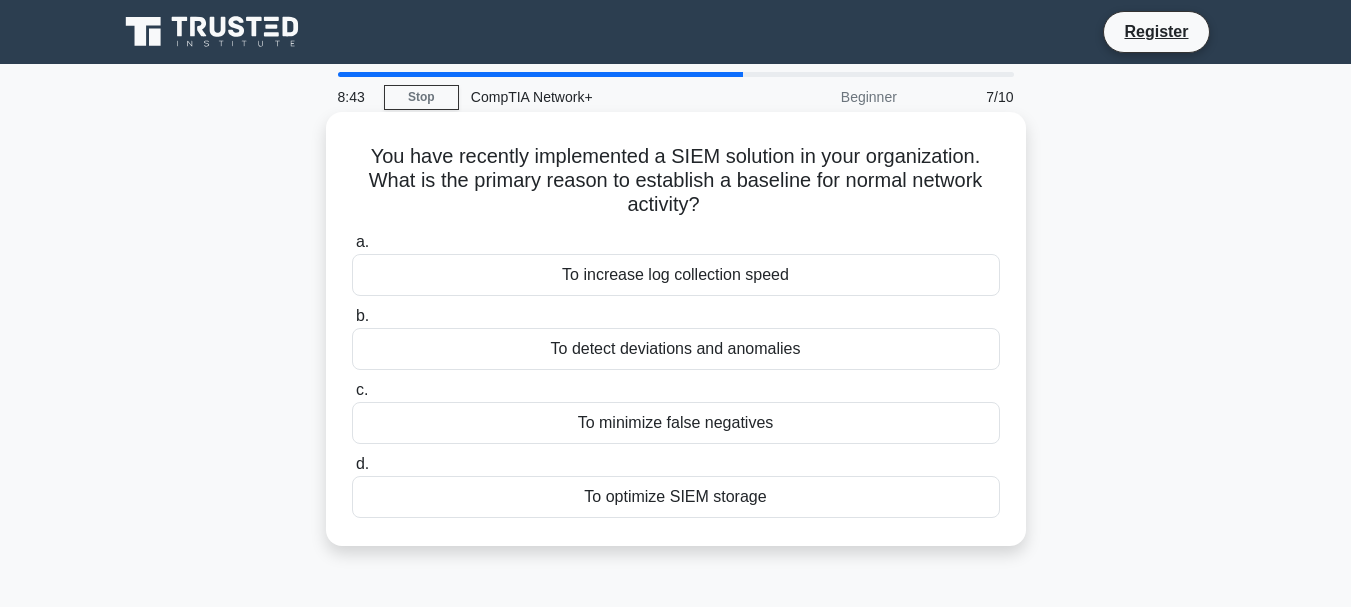 click on "To increase log collection speed" at bounding box center [676, 275] 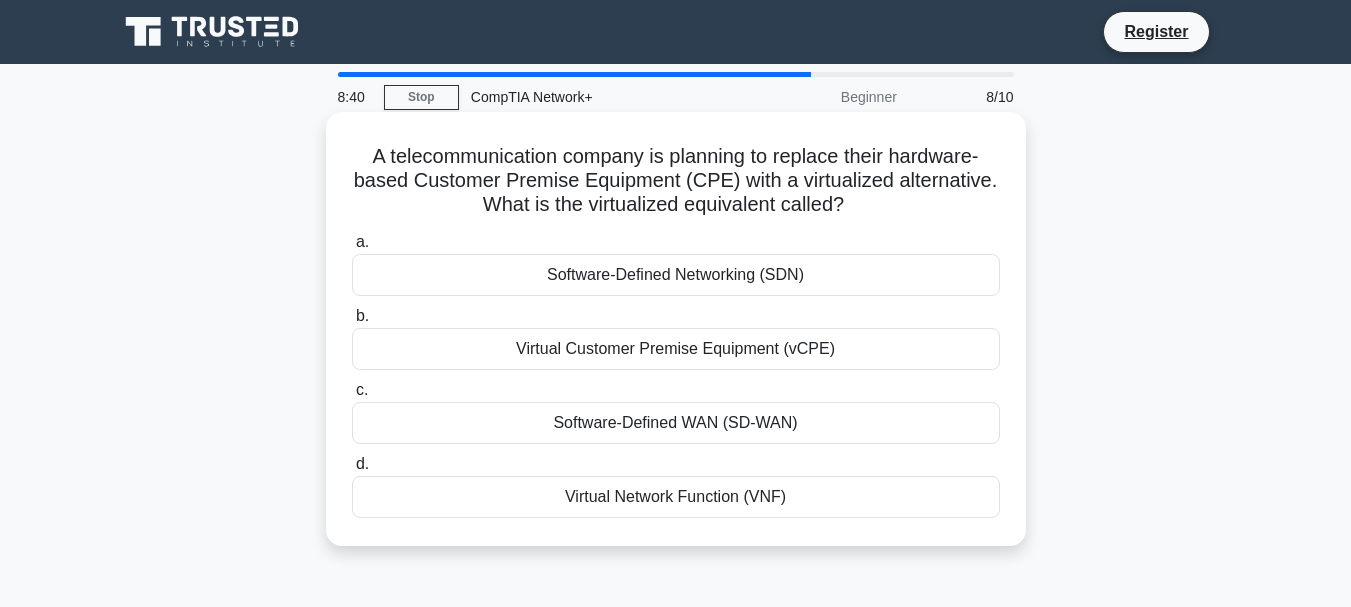 click on "Software-Defined WAN (SD-WAN)" at bounding box center (676, 423) 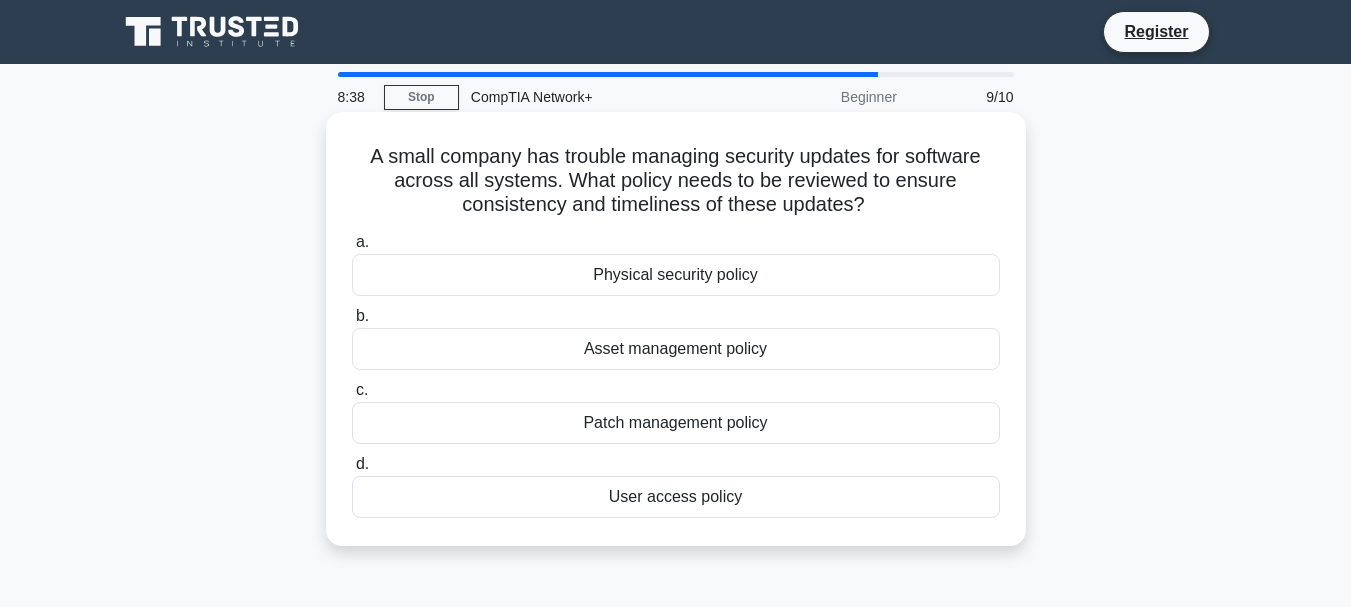 click on "Physical security policy" at bounding box center (676, 275) 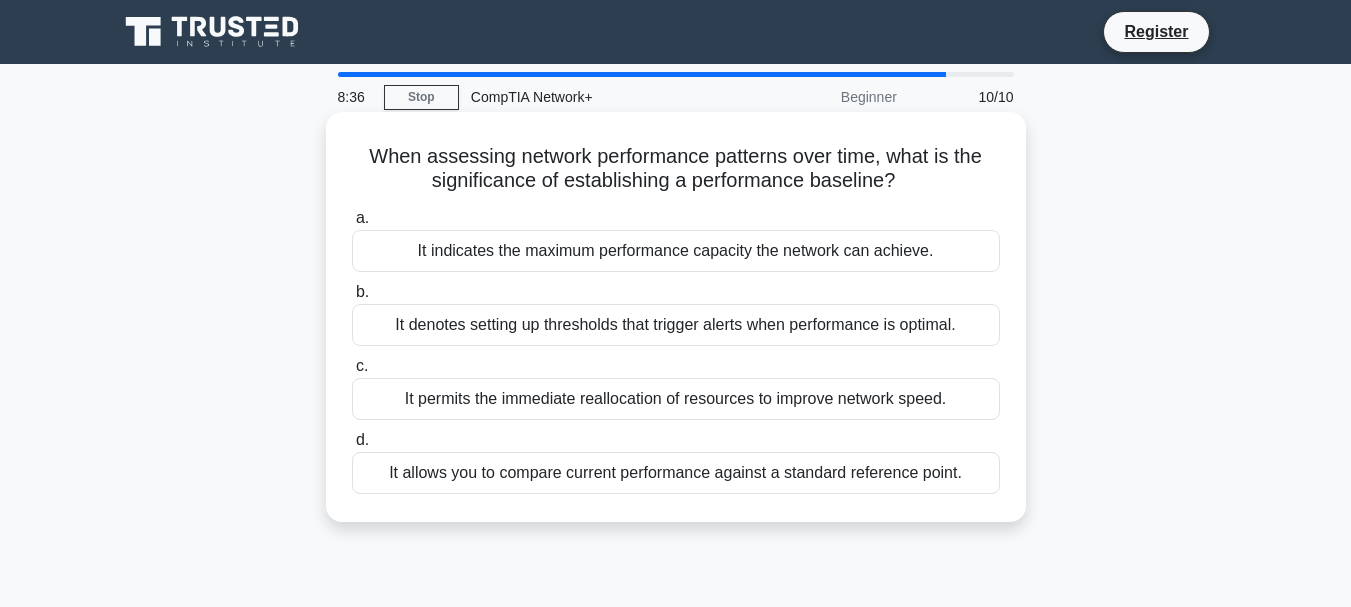 click on "It denotes setting up thresholds that trigger alerts when performance is optimal." at bounding box center [676, 325] 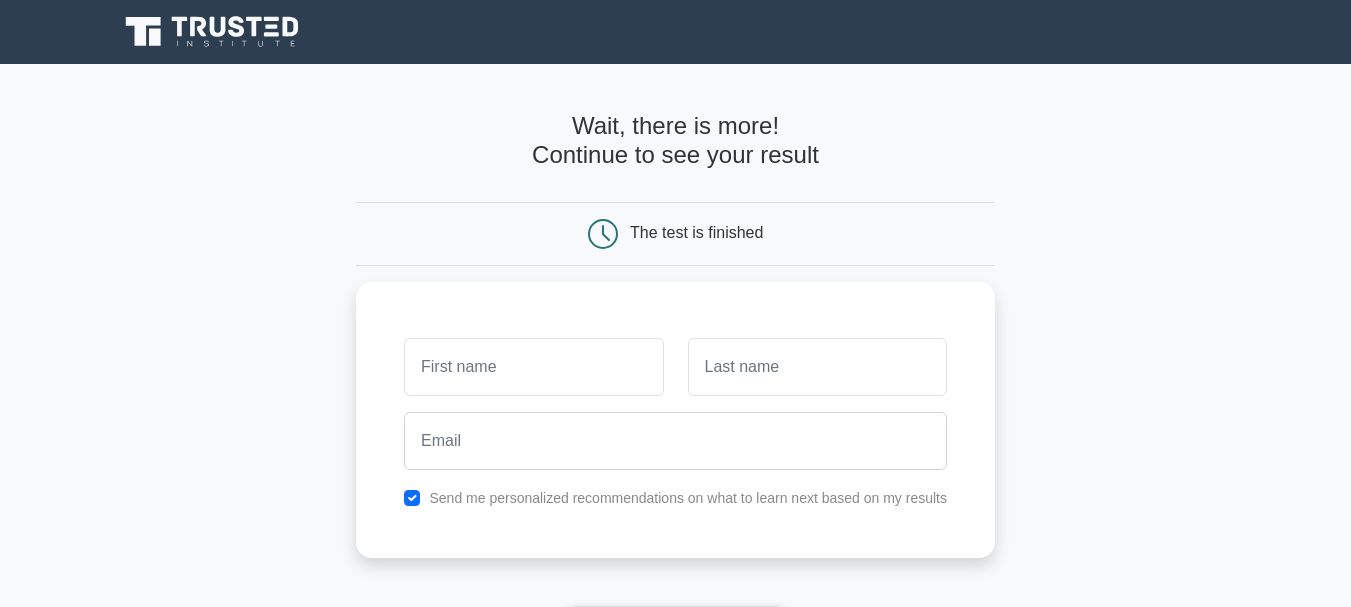 scroll, scrollTop: 0, scrollLeft: 0, axis: both 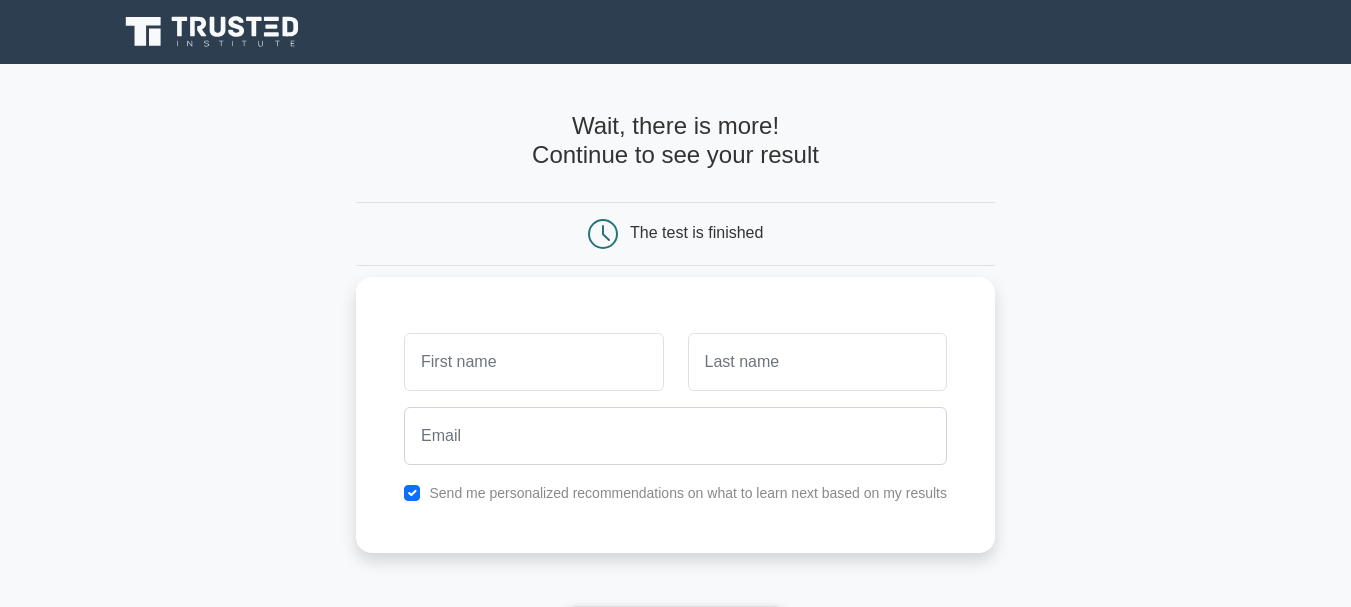 click at bounding box center (533, 362) 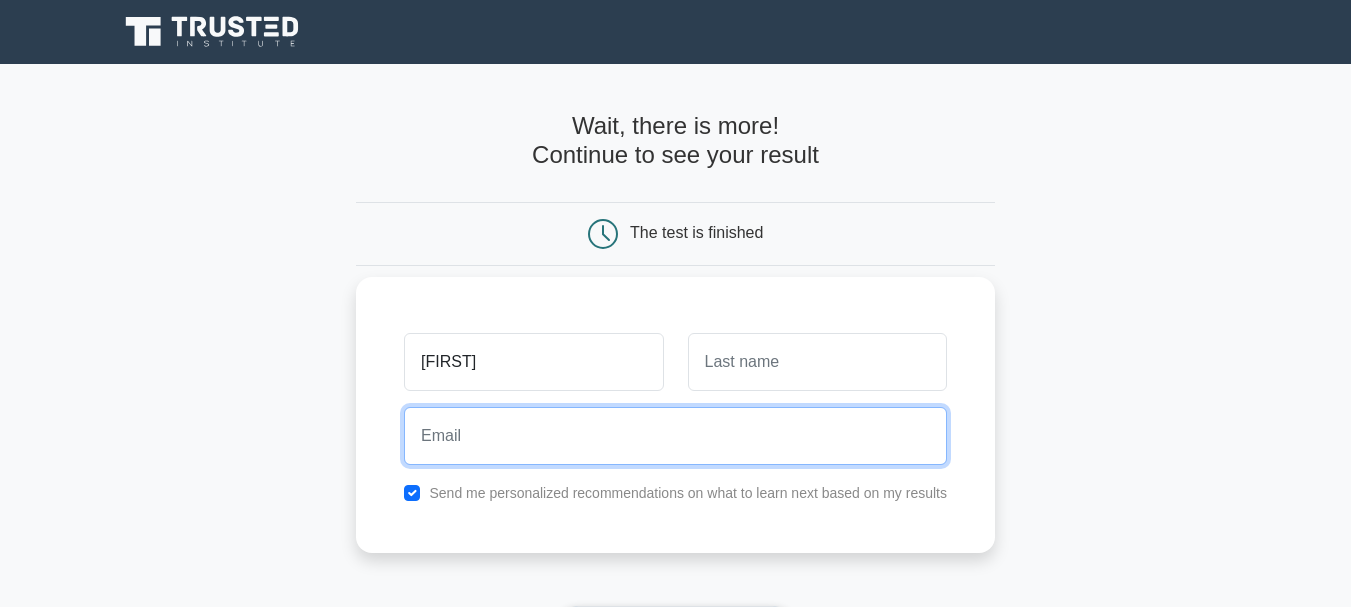click at bounding box center (675, 436) 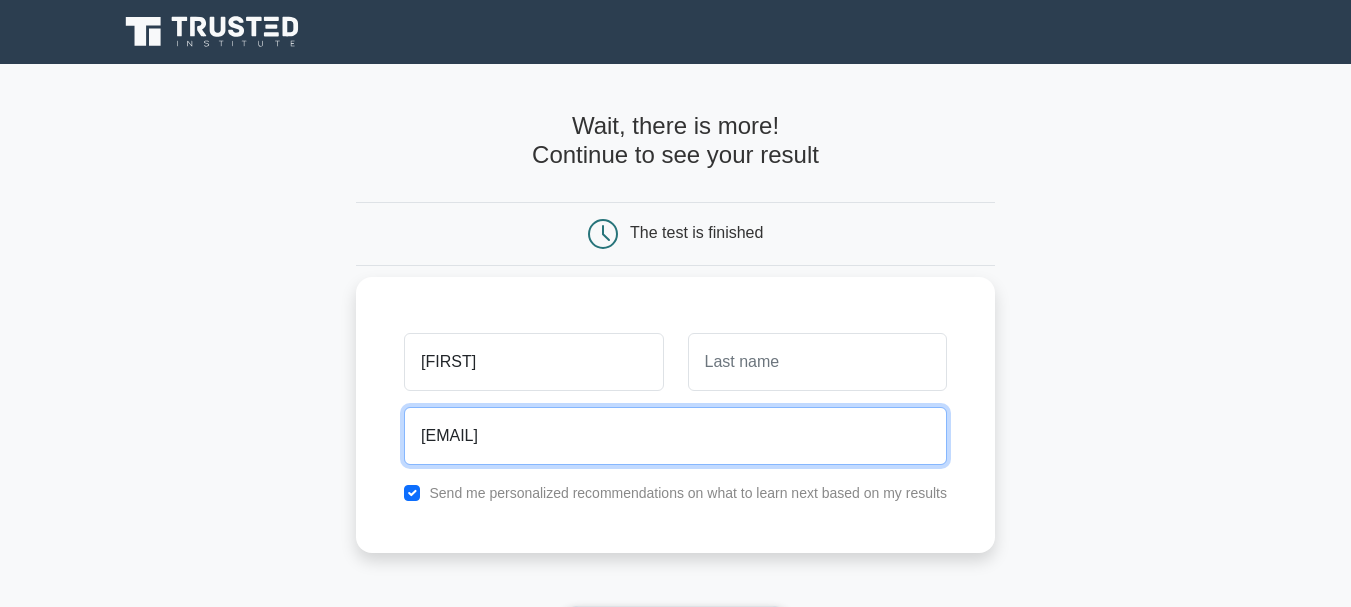 drag, startPoint x: 659, startPoint y: 436, endPoint x: 375, endPoint y: 431, distance: 284.044 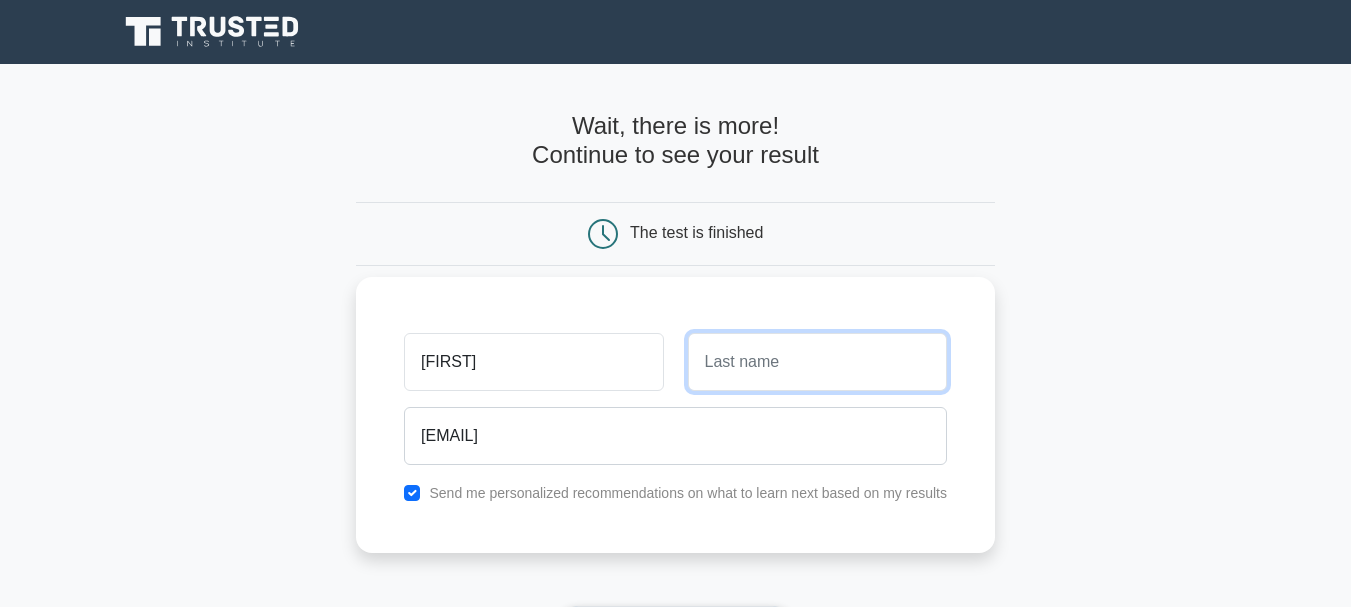 click at bounding box center (817, 362) 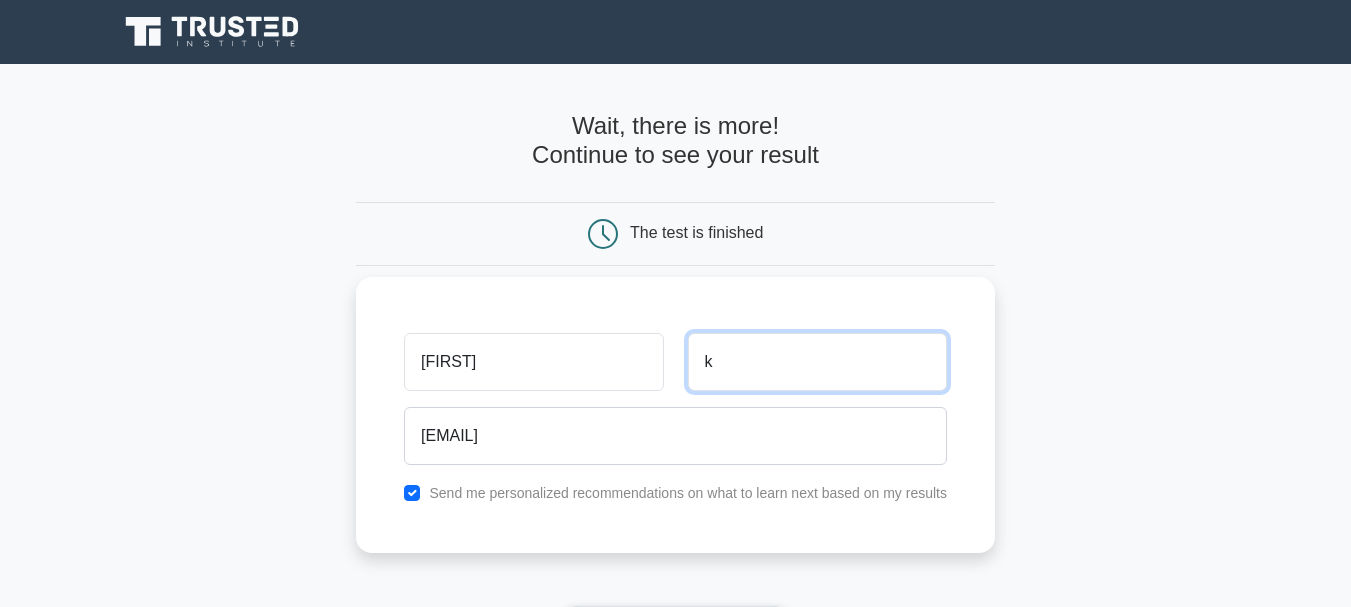 type on "k" 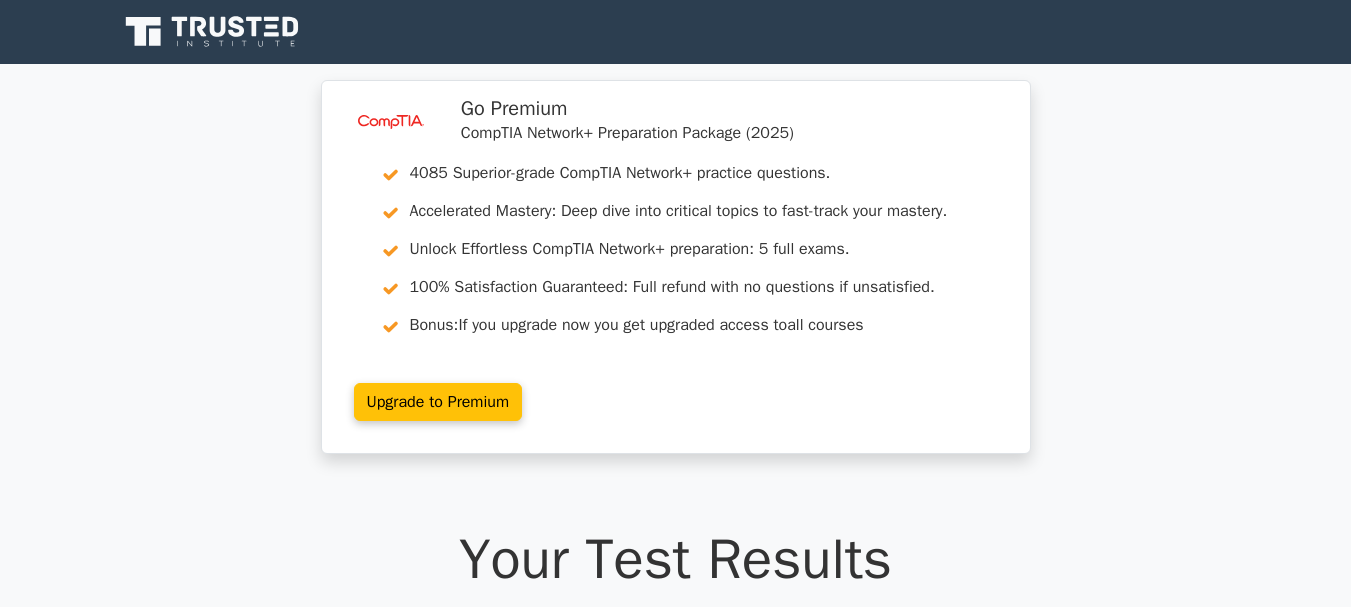 scroll, scrollTop: 0, scrollLeft: 0, axis: both 